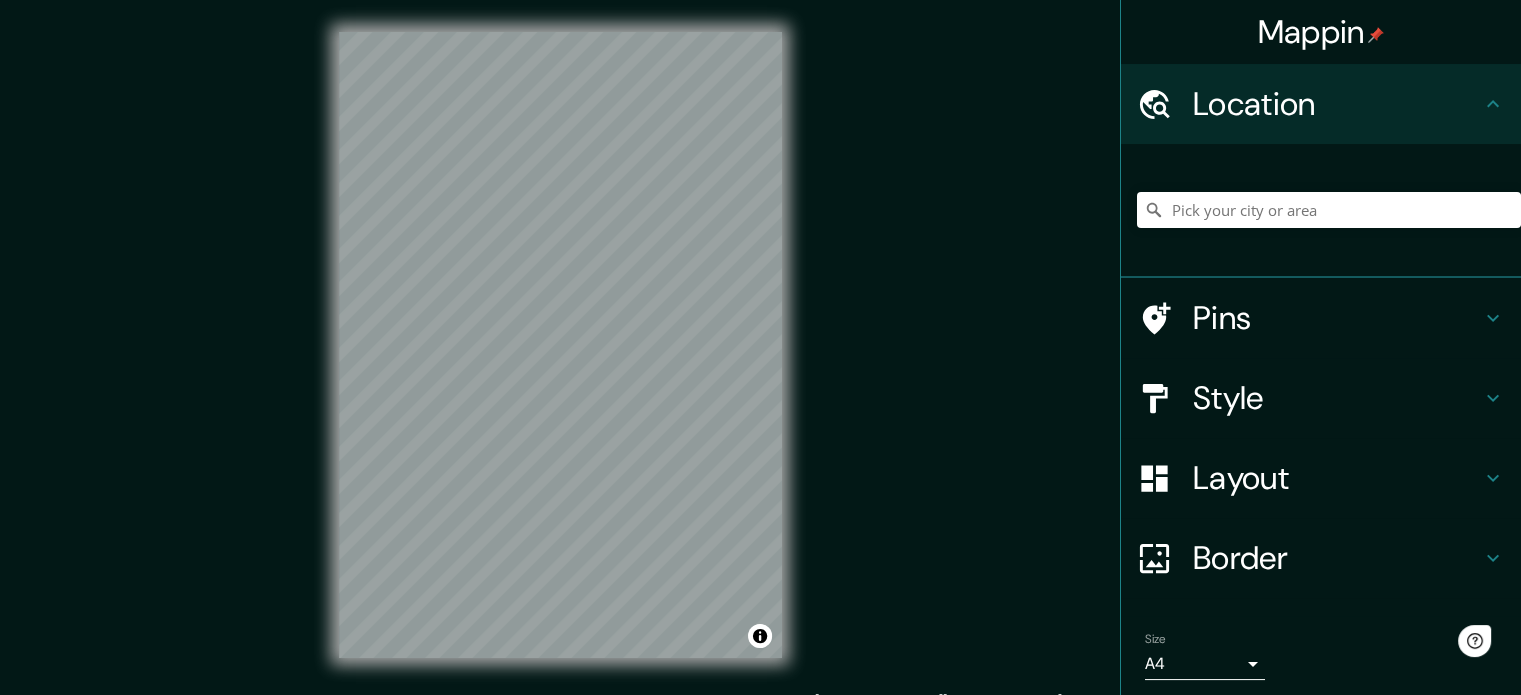 scroll, scrollTop: 0, scrollLeft: 0, axis: both 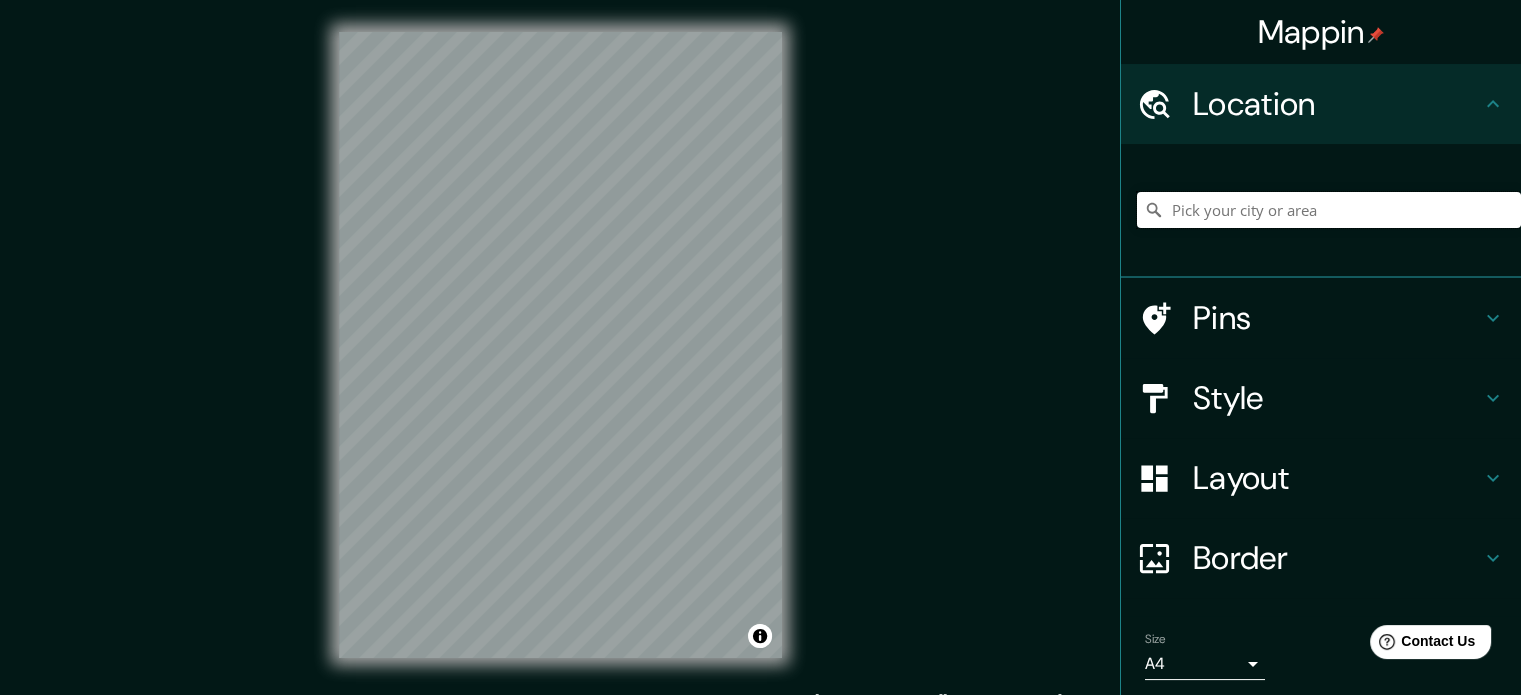 click at bounding box center (1329, 210) 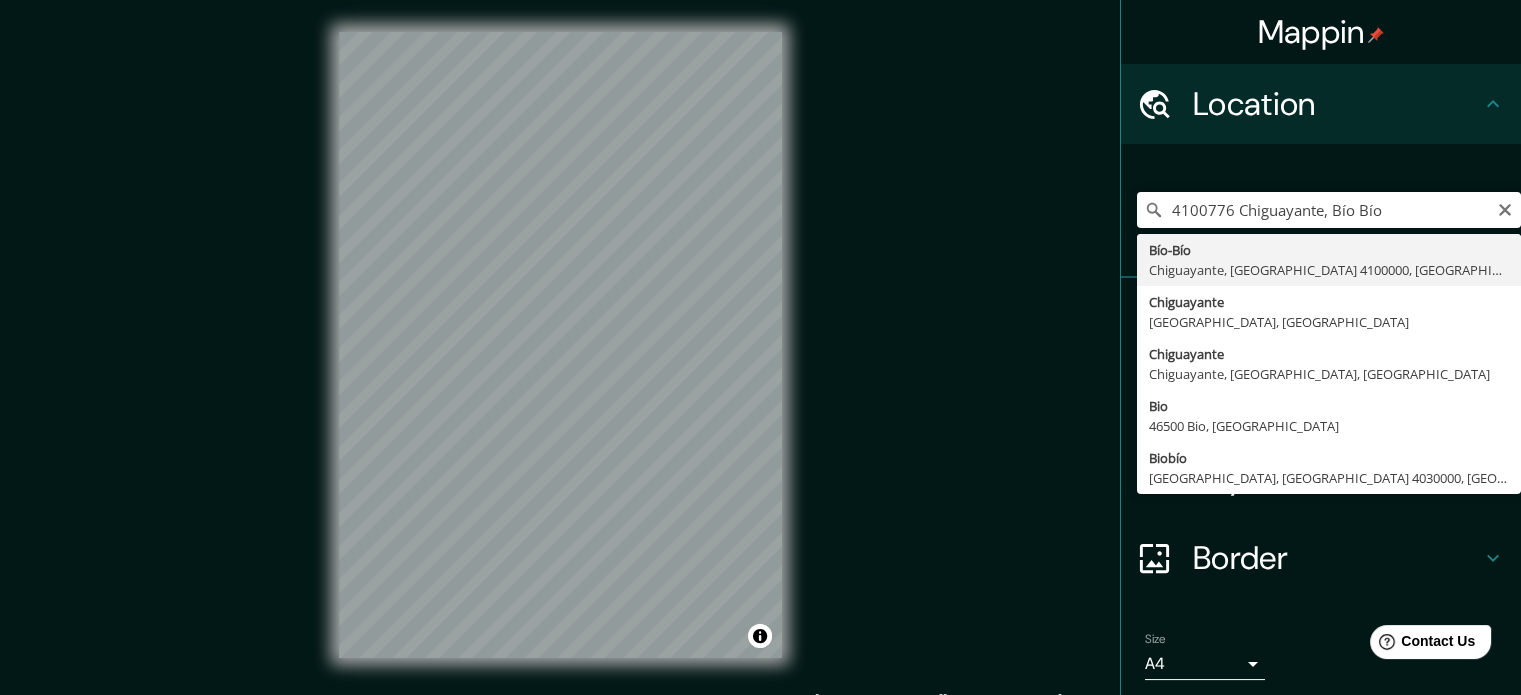 type on "Bío-Bío, [GEOGRAPHIC_DATA], [GEOGRAPHIC_DATA] 4100000, [GEOGRAPHIC_DATA]" 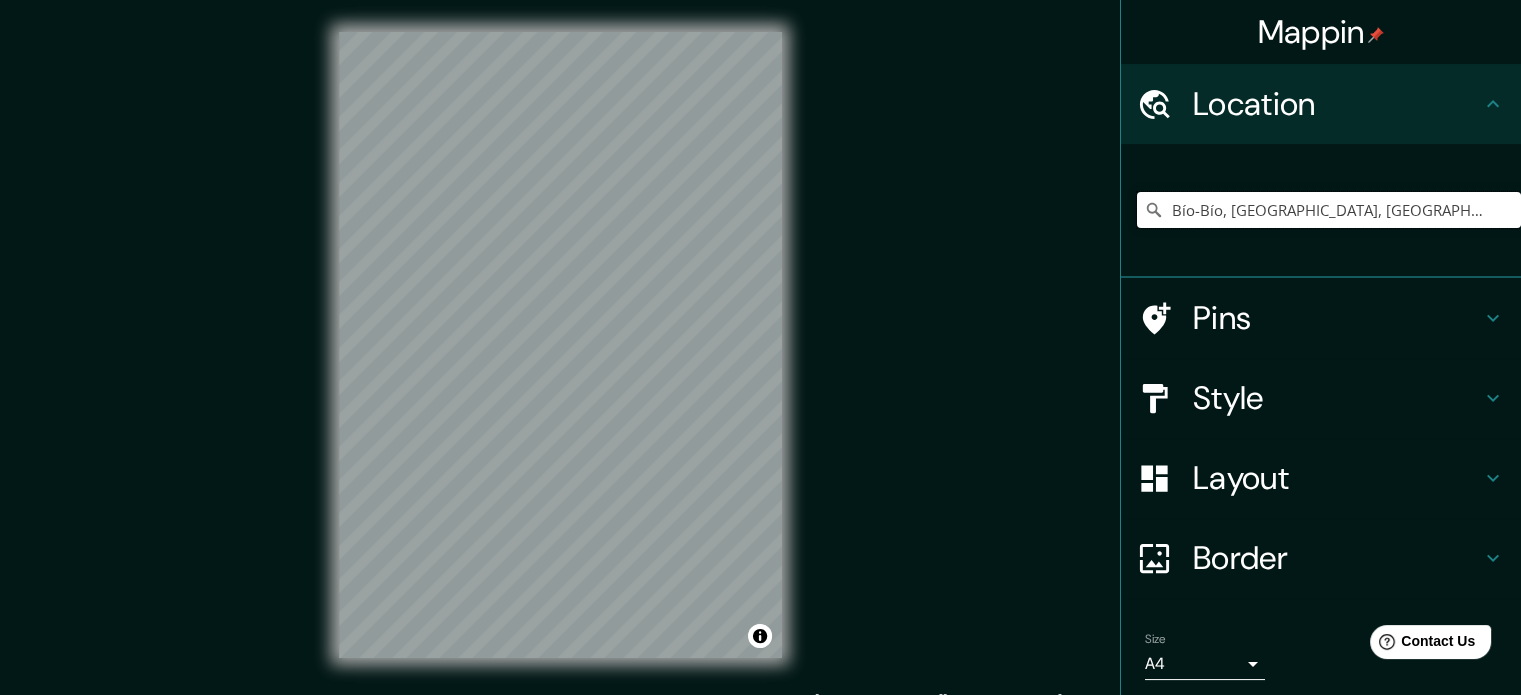 scroll, scrollTop: 0, scrollLeft: 0, axis: both 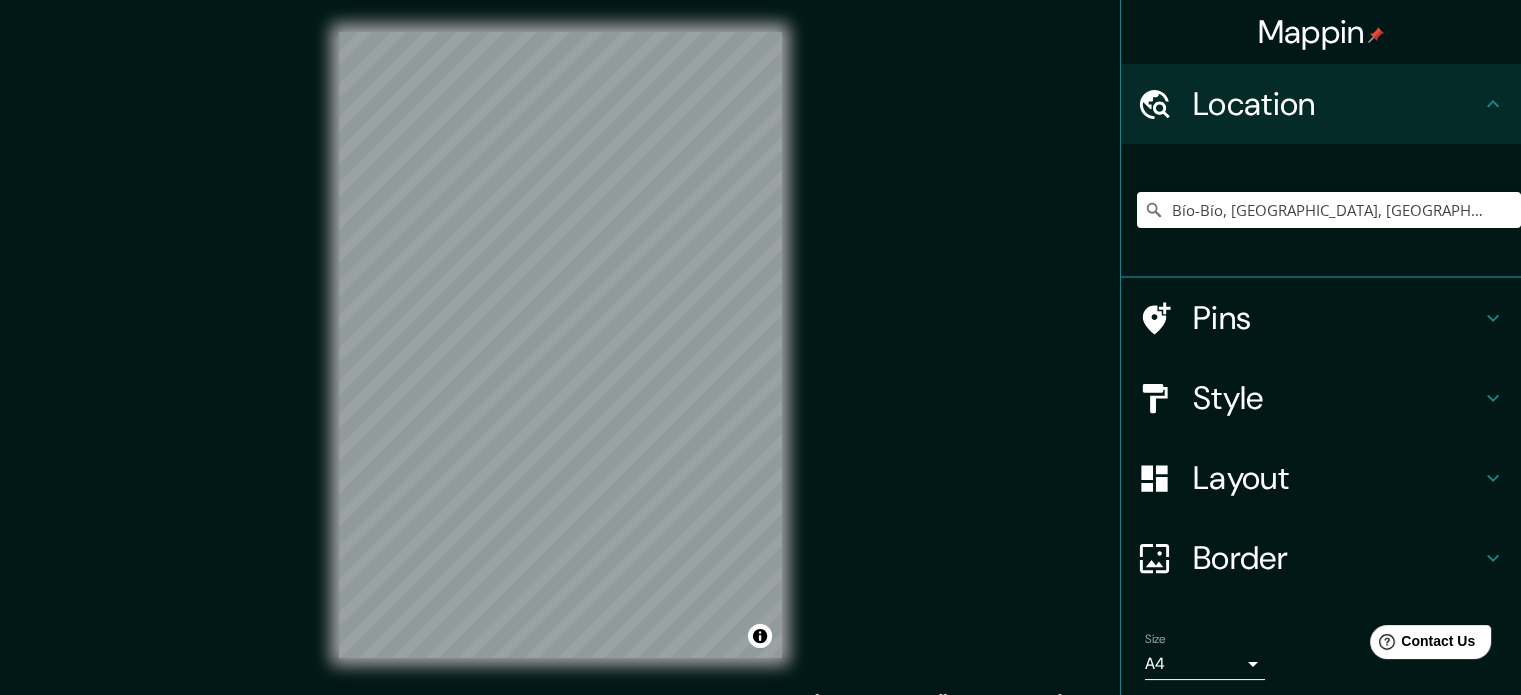 click on "Mappin Location [GEOGRAPHIC_DATA], [GEOGRAPHIC_DATA], [GEOGRAPHIC_DATA] 4100000, [GEOGRAPHIC_DATA] Pins Style Layout Border Choose a border.  Hint : you can make layers of the frame opaque to create some cool effects. None Simple Transparent Fancy Size A4 single Create your map © Mapbox   © OpenStreetMap   Improve this map Any problems, suggestions, or concerns please email    [EMAIL_ADDRESS][DOMAIN_NAME] . . ." at bounding box center (760, 347) 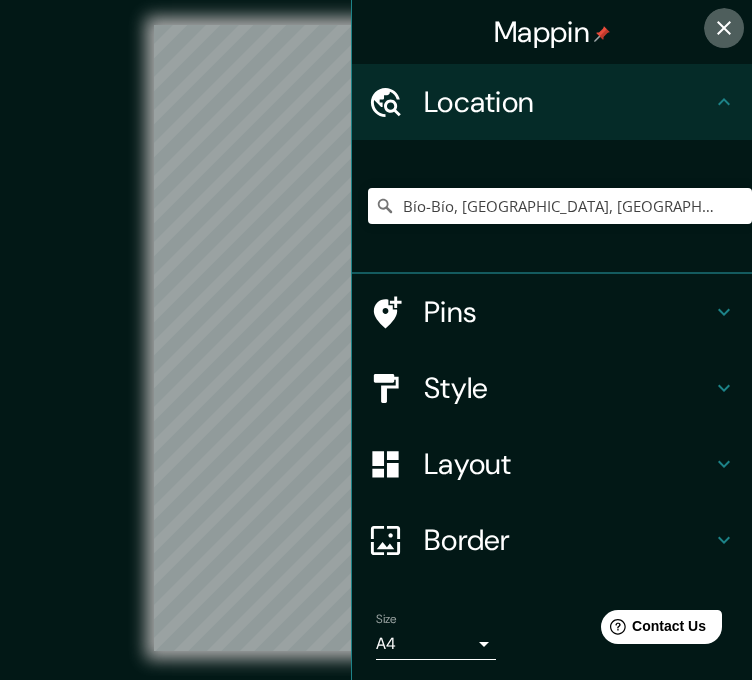 click 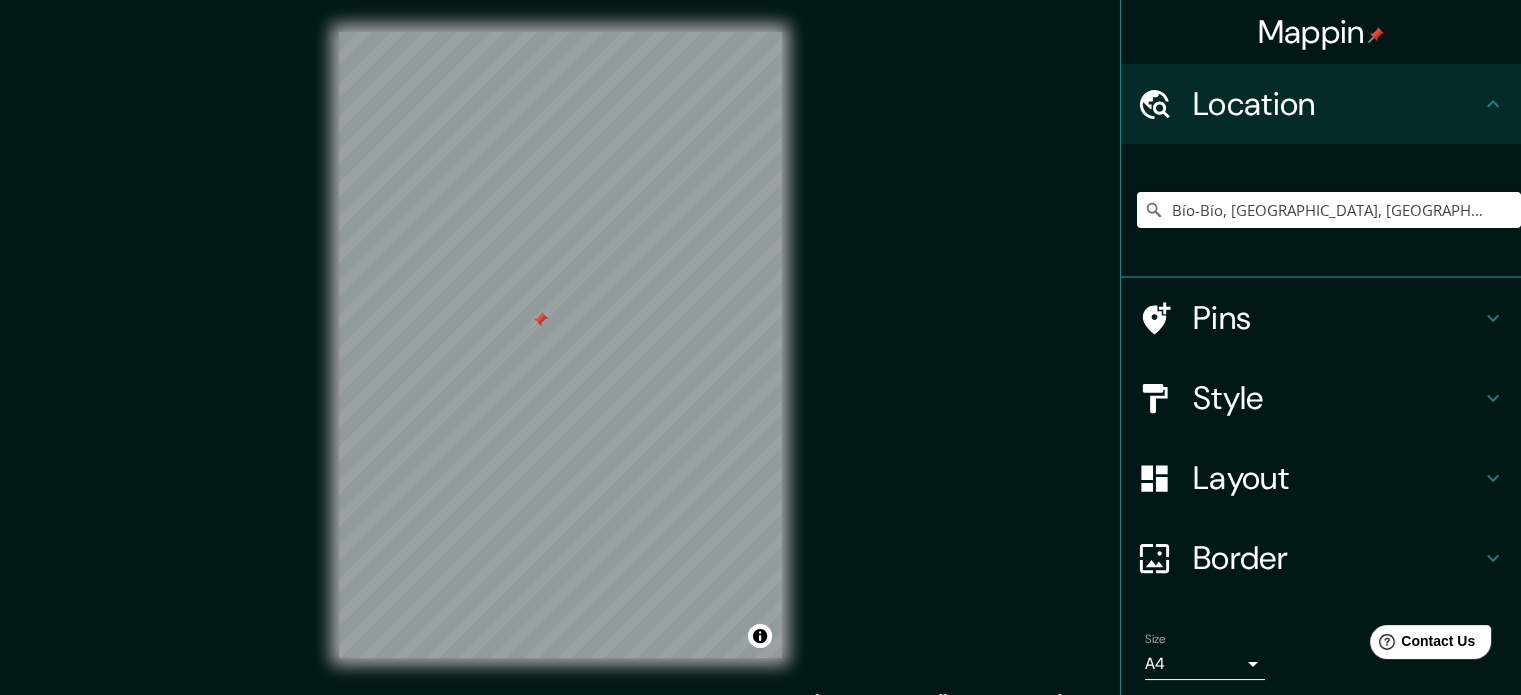 scroll, scrollTop: 68, scrollLeft: 0, axis: vertical 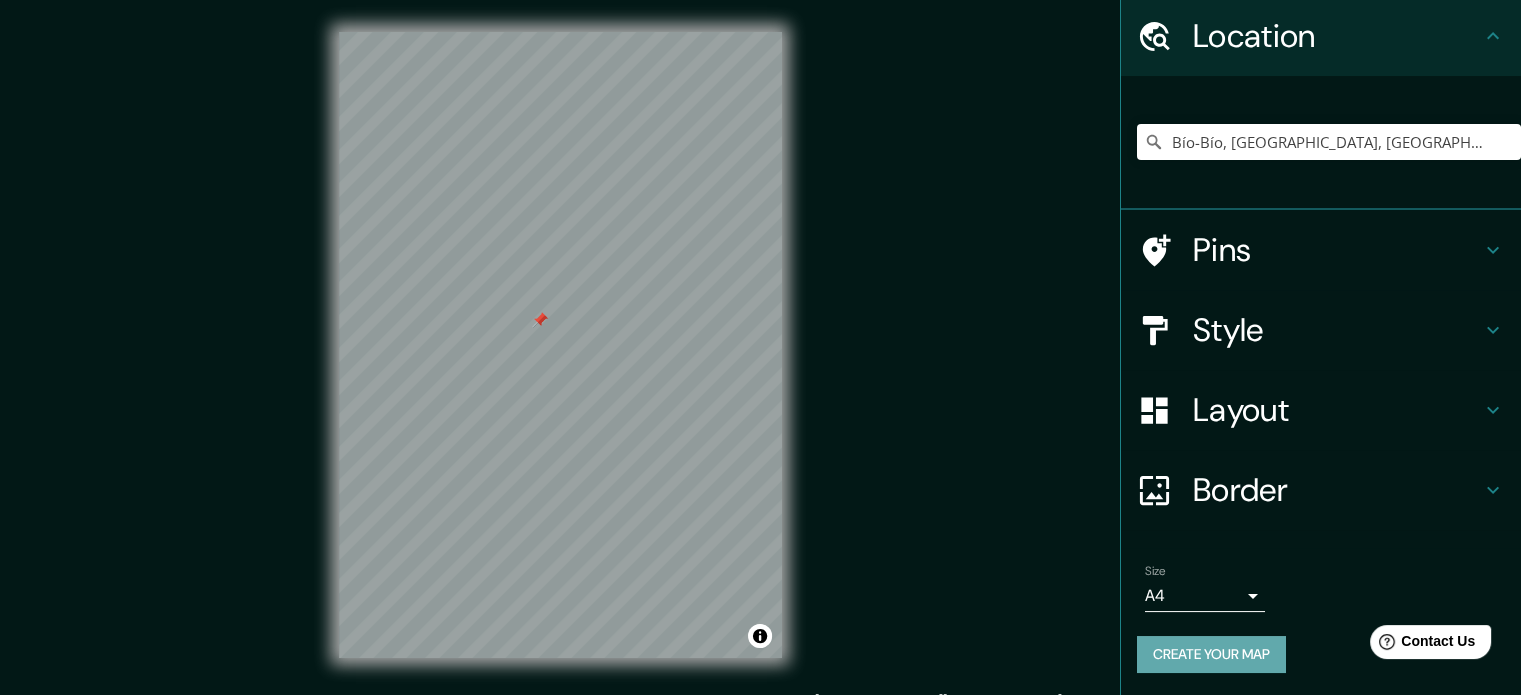 click on "Create your map" at bounding box center (1211, 654) 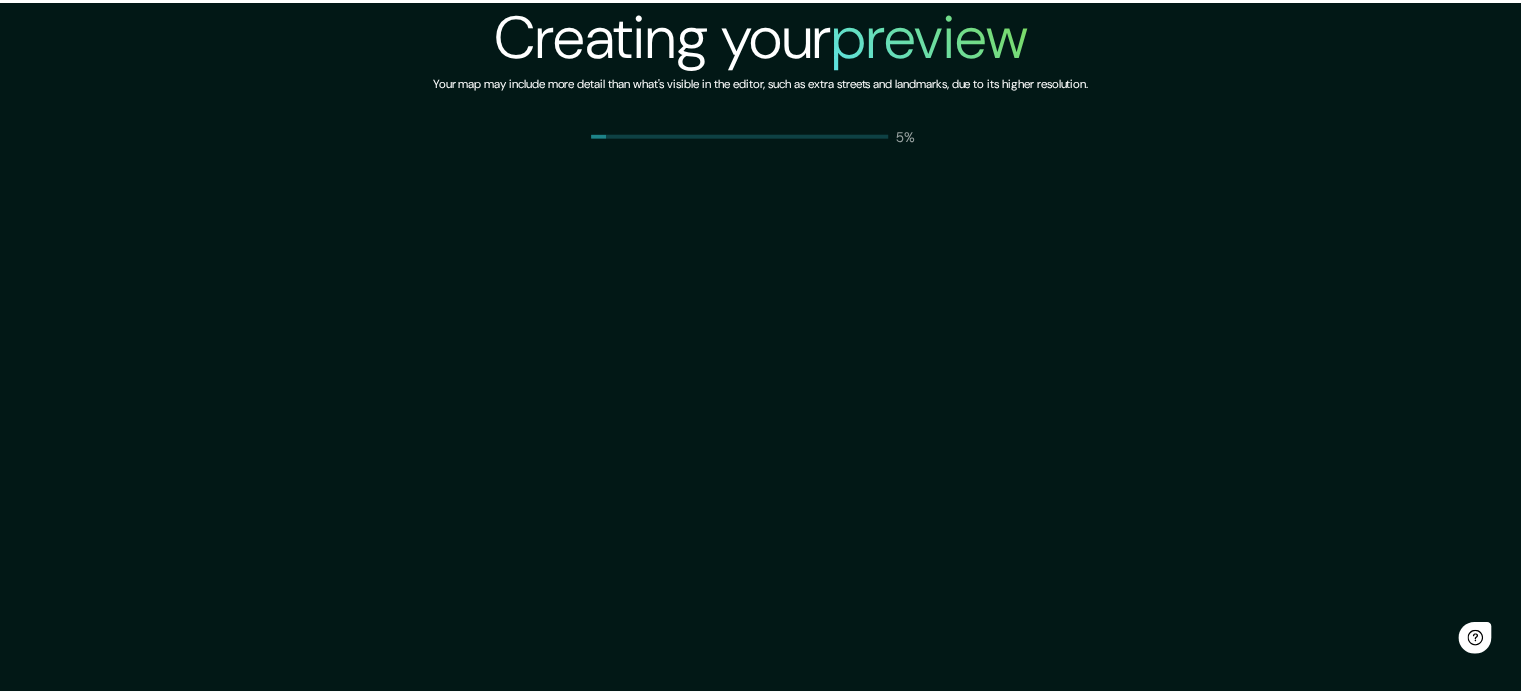 scroll, scrollTop: 0, scrollLeft: 0, axis: both 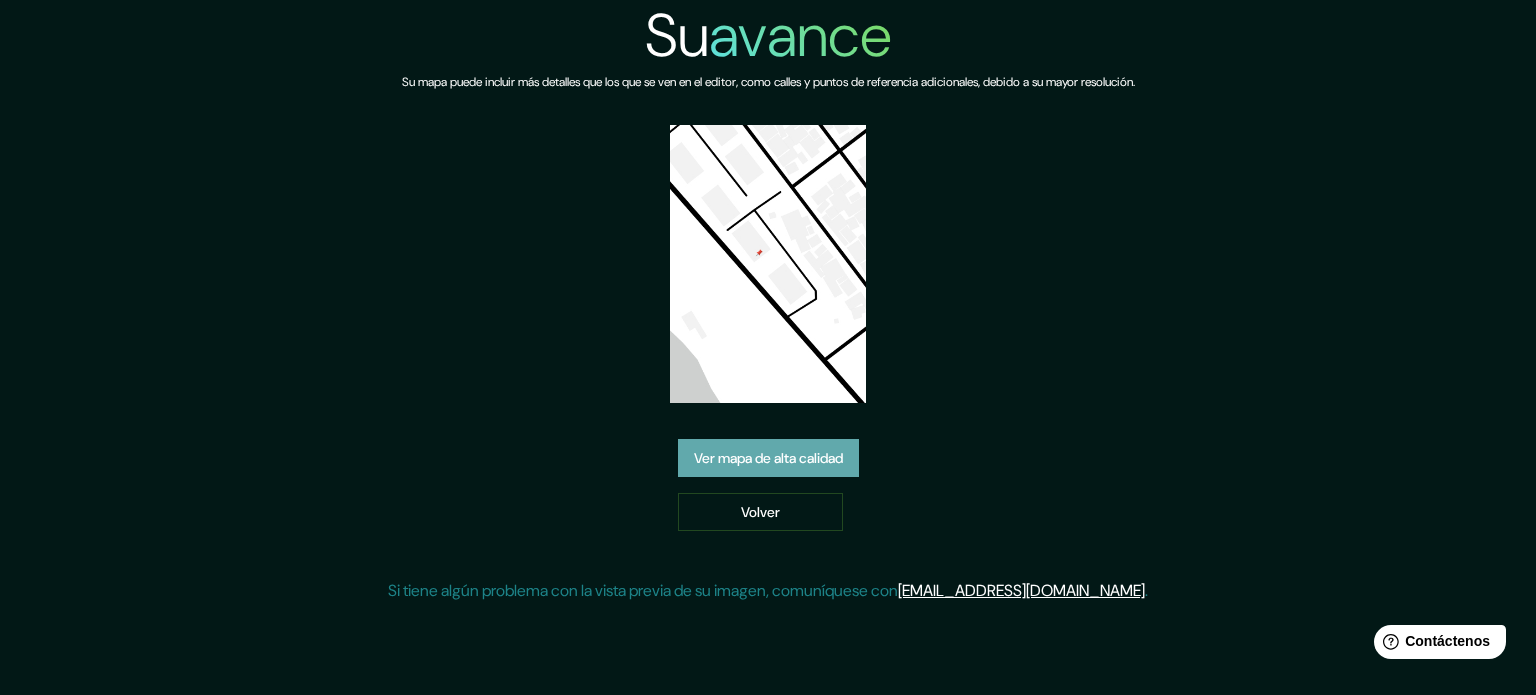 click on "Ver mapa de alta calidad" at bounding box center [768, 458] 